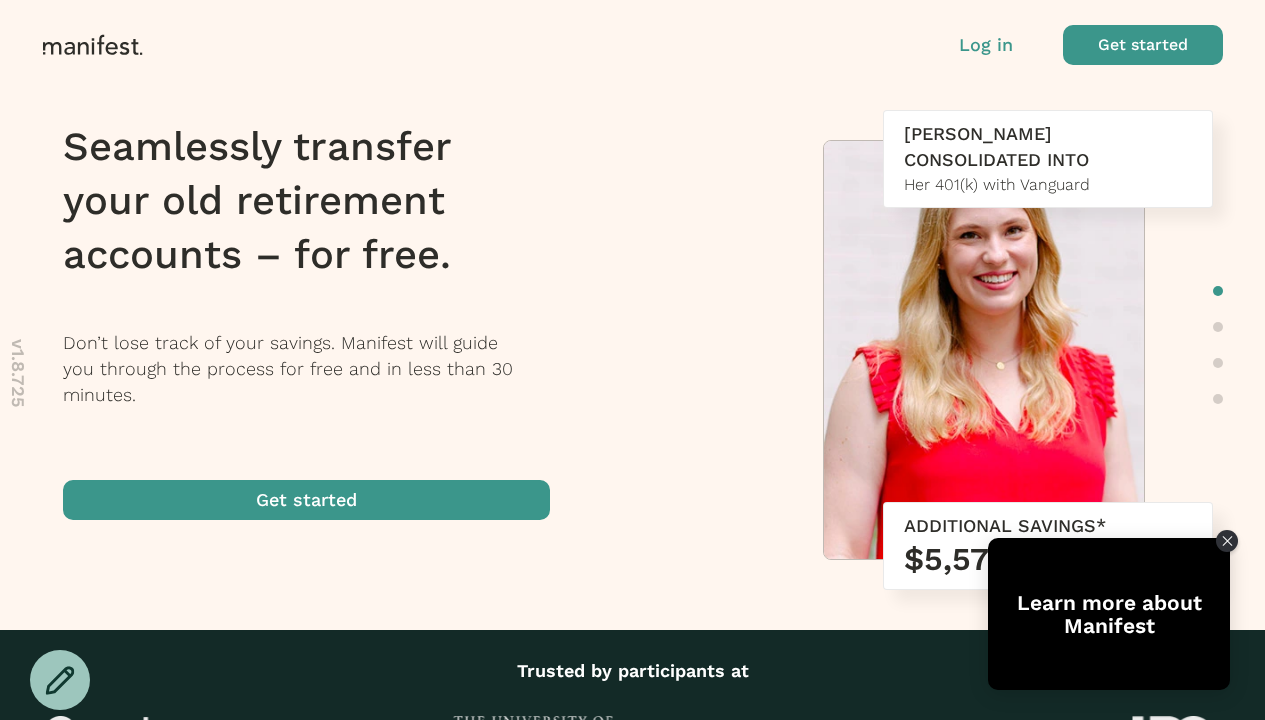 scroll, scrollTop: 0, scrollLeft: 0, axis: both 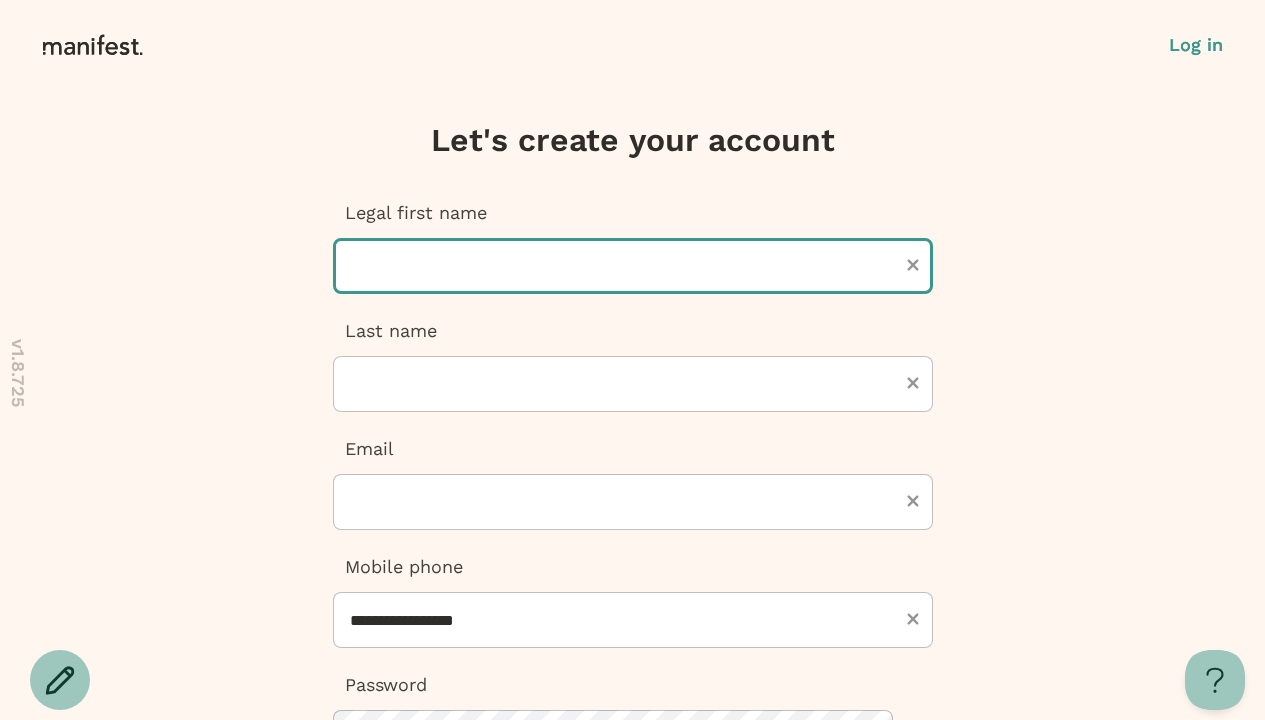click at bounding box center (633, 266) 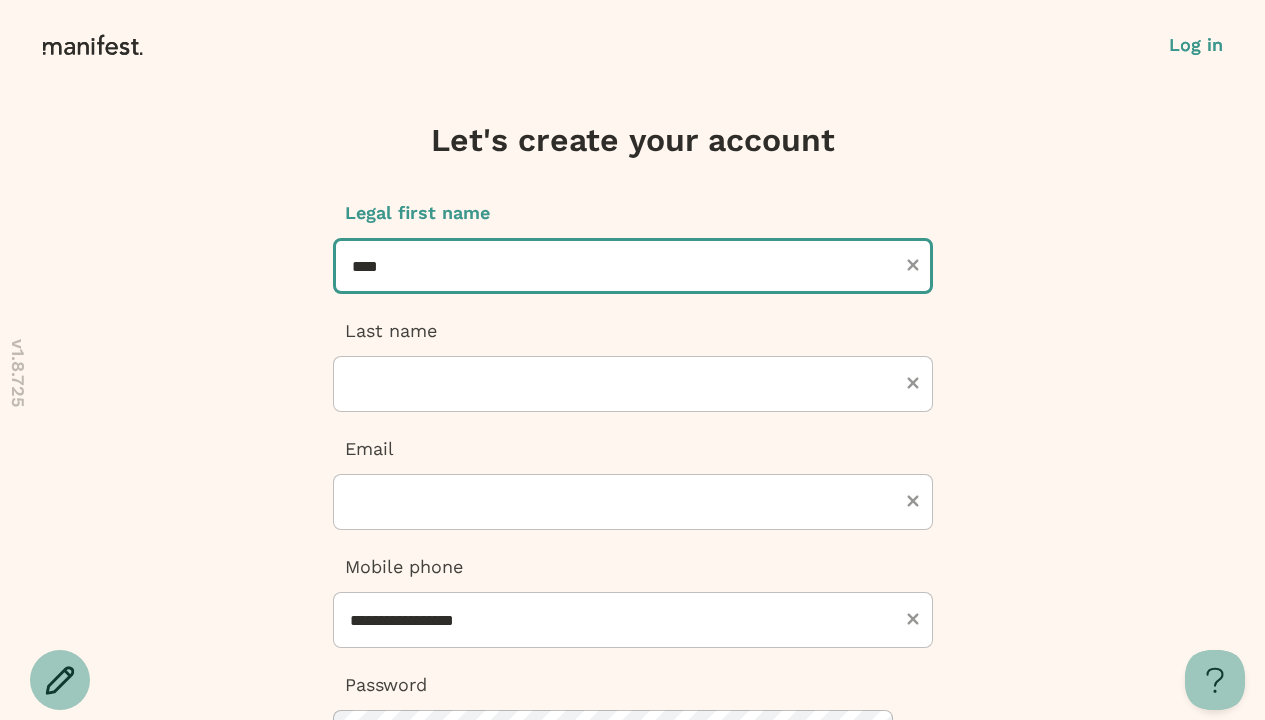 type on "****" 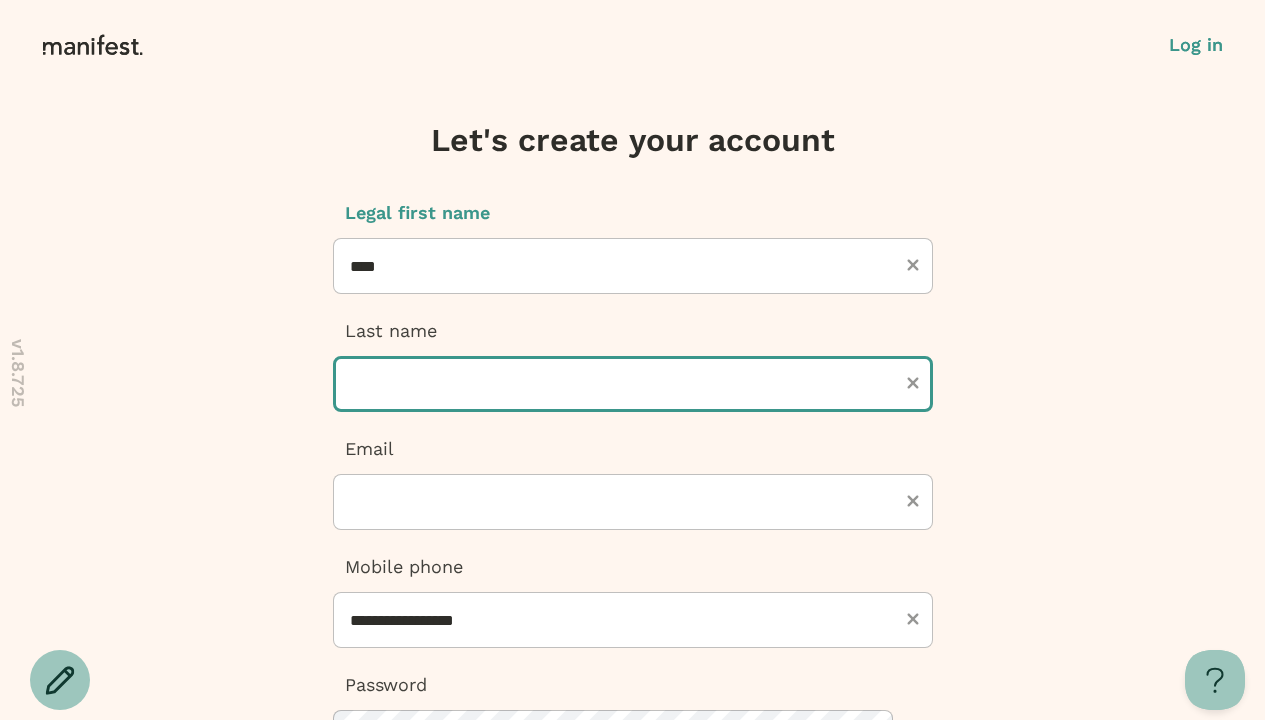 click at bounding box center [633, 384] 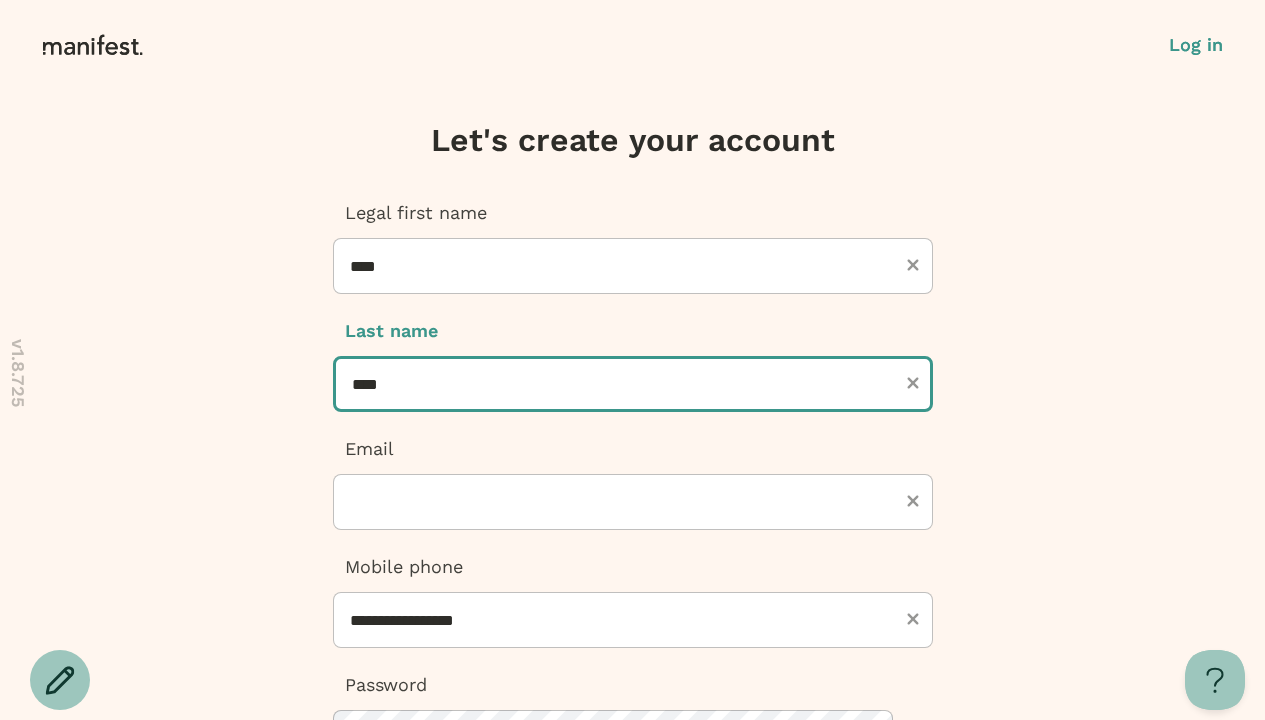 type on "****" 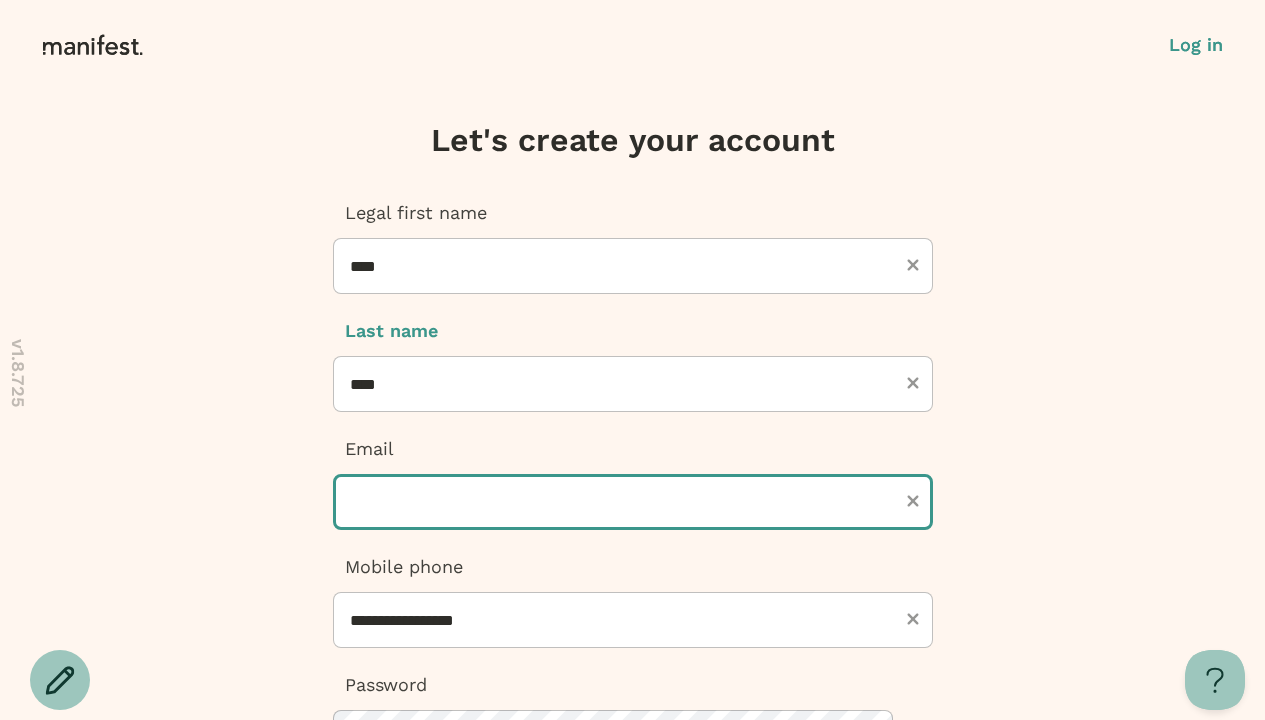 click at bounding box center [633, 502] 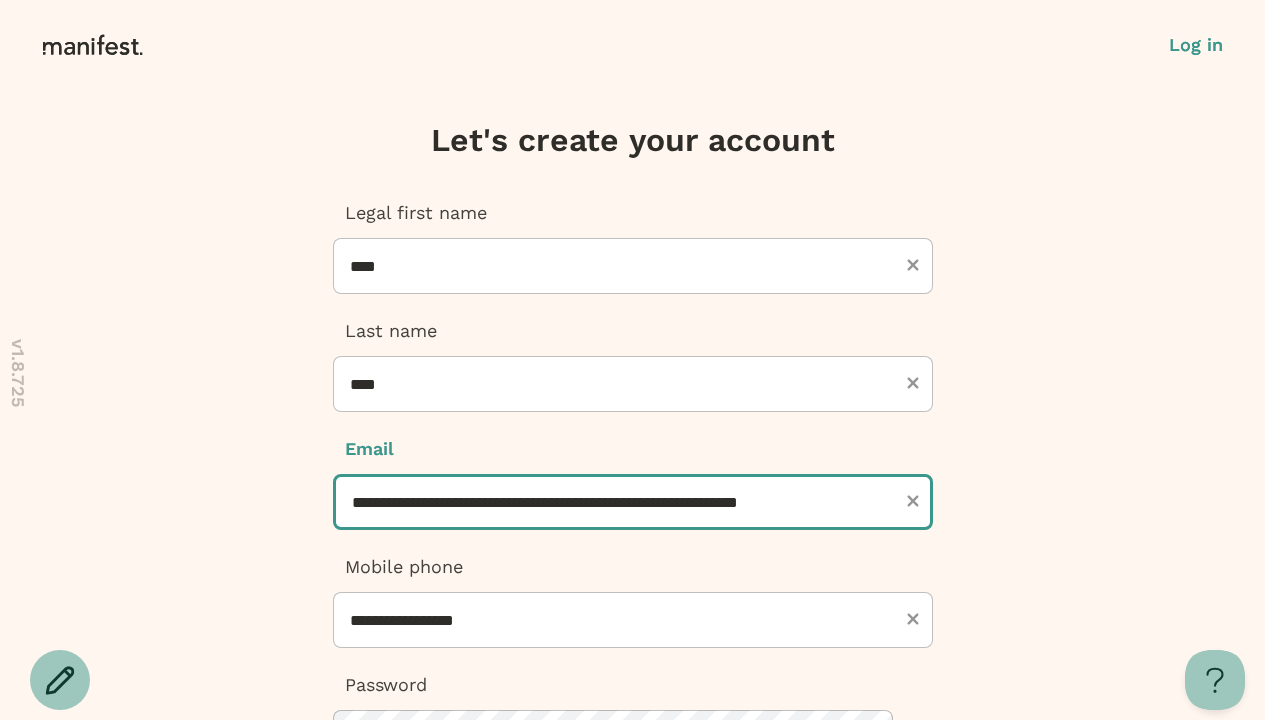scroll, scrollTop: 0, scrollLeft: 33, axis: horizontal 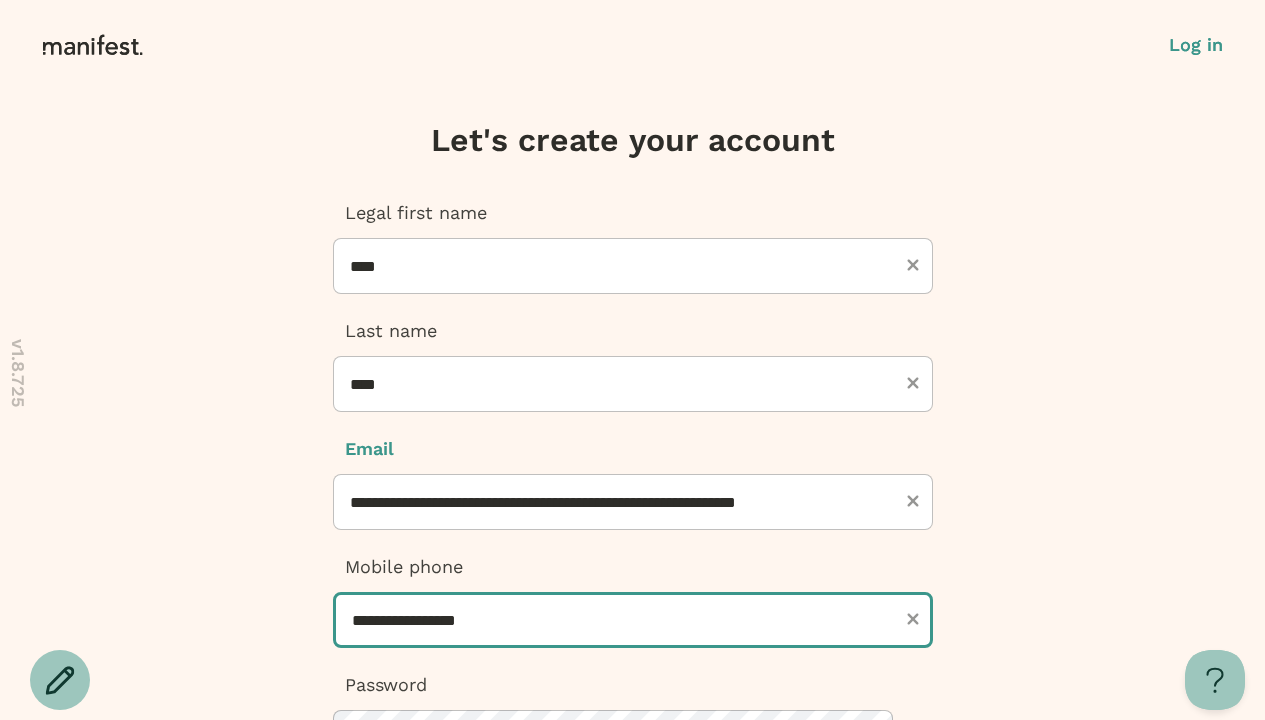 click on "**********" at bounding box center (633, 620) 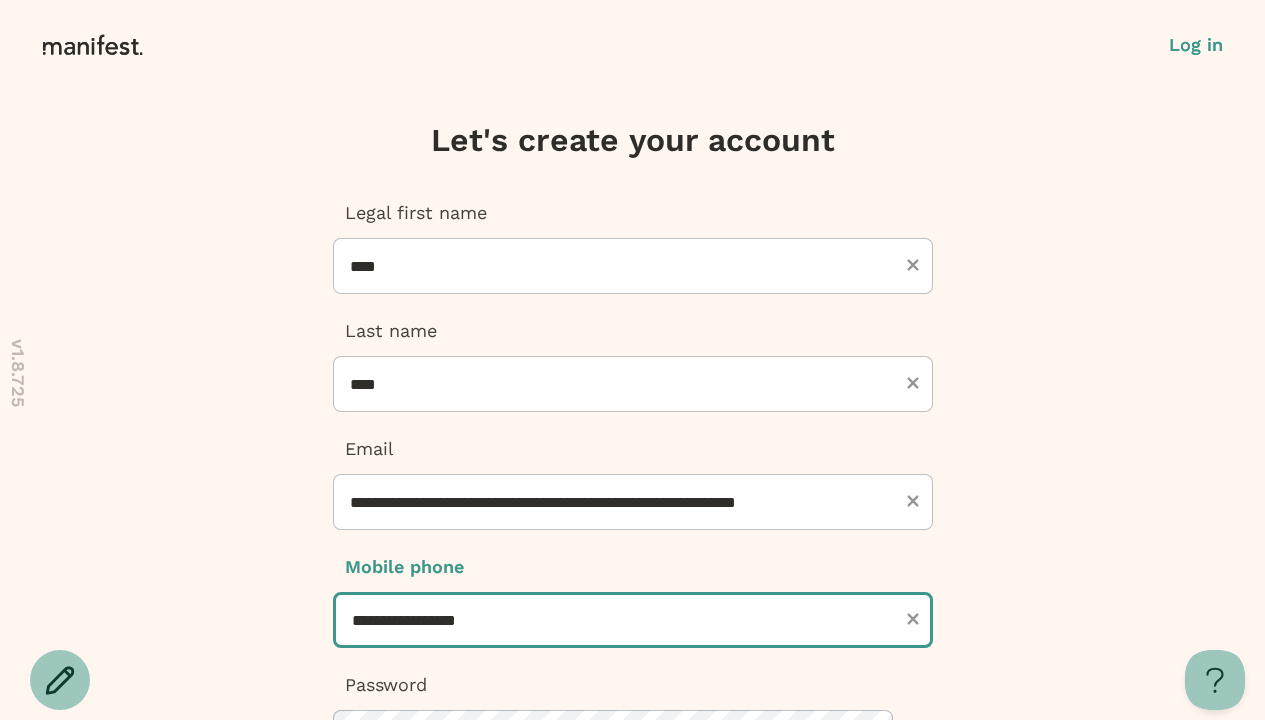 scroll, scrollTop: 0, scrollLeft: 0, axis: both 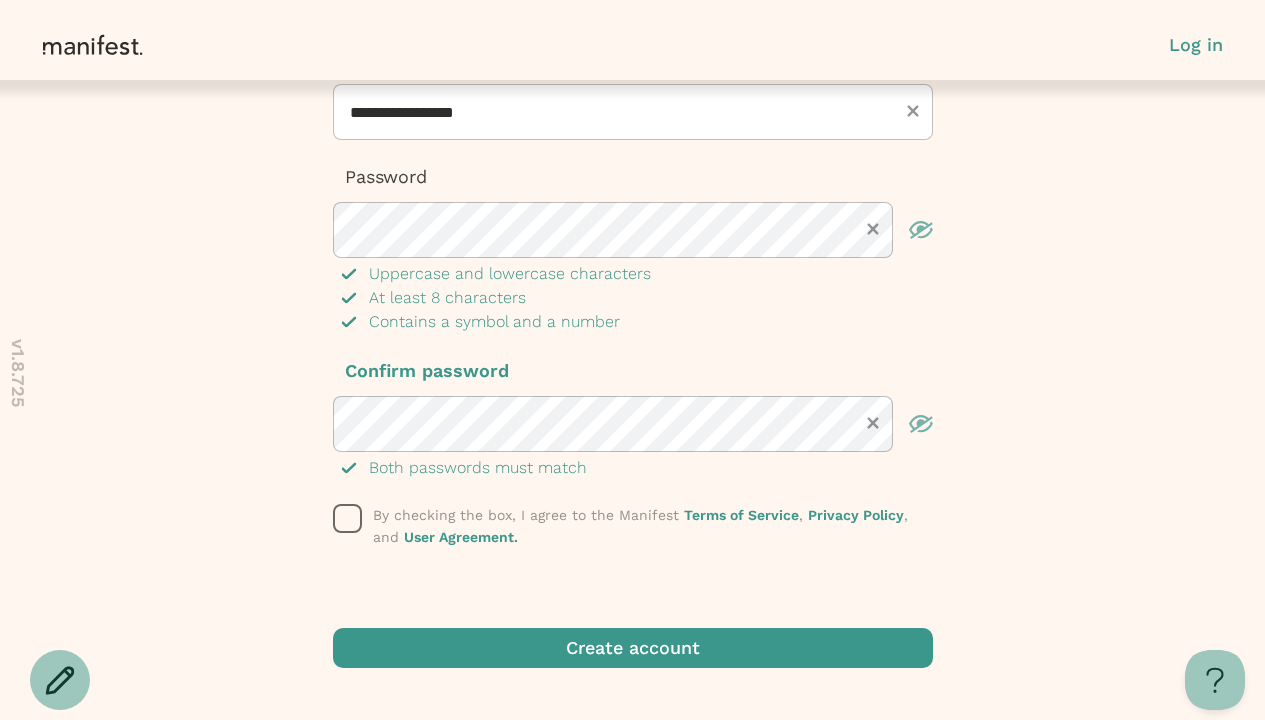 click 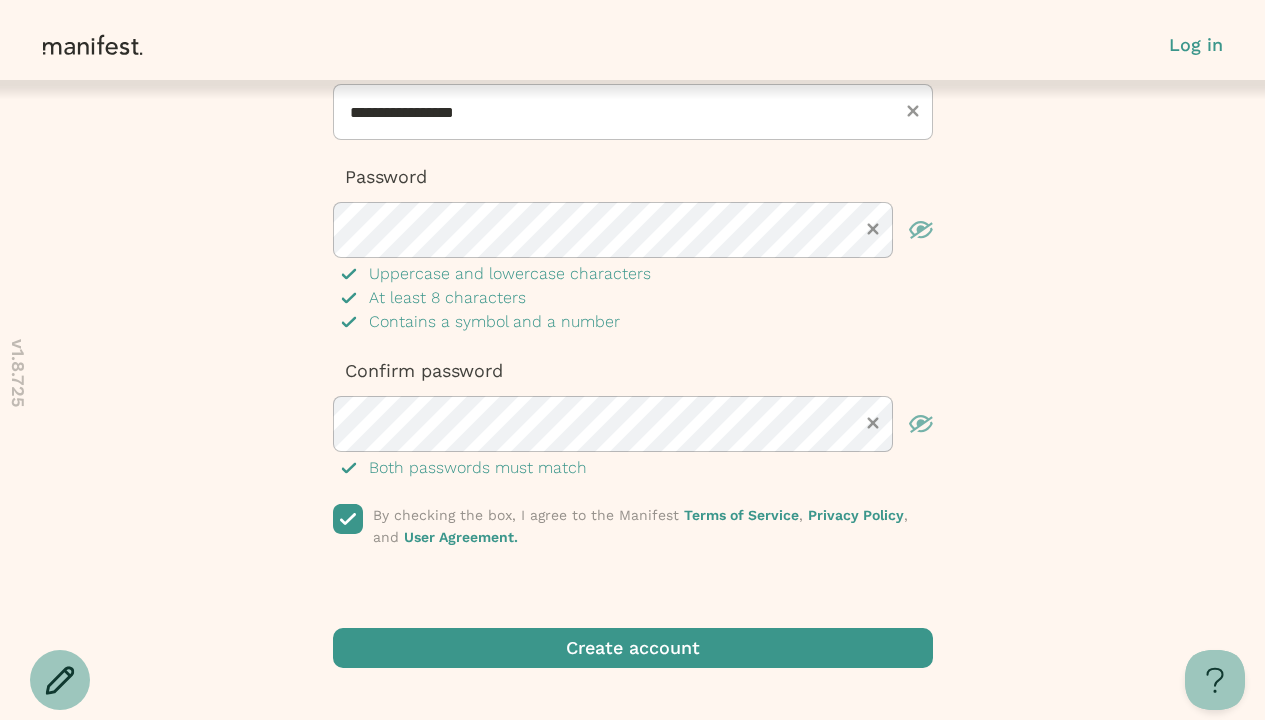 click at bounding box center [633, 648] 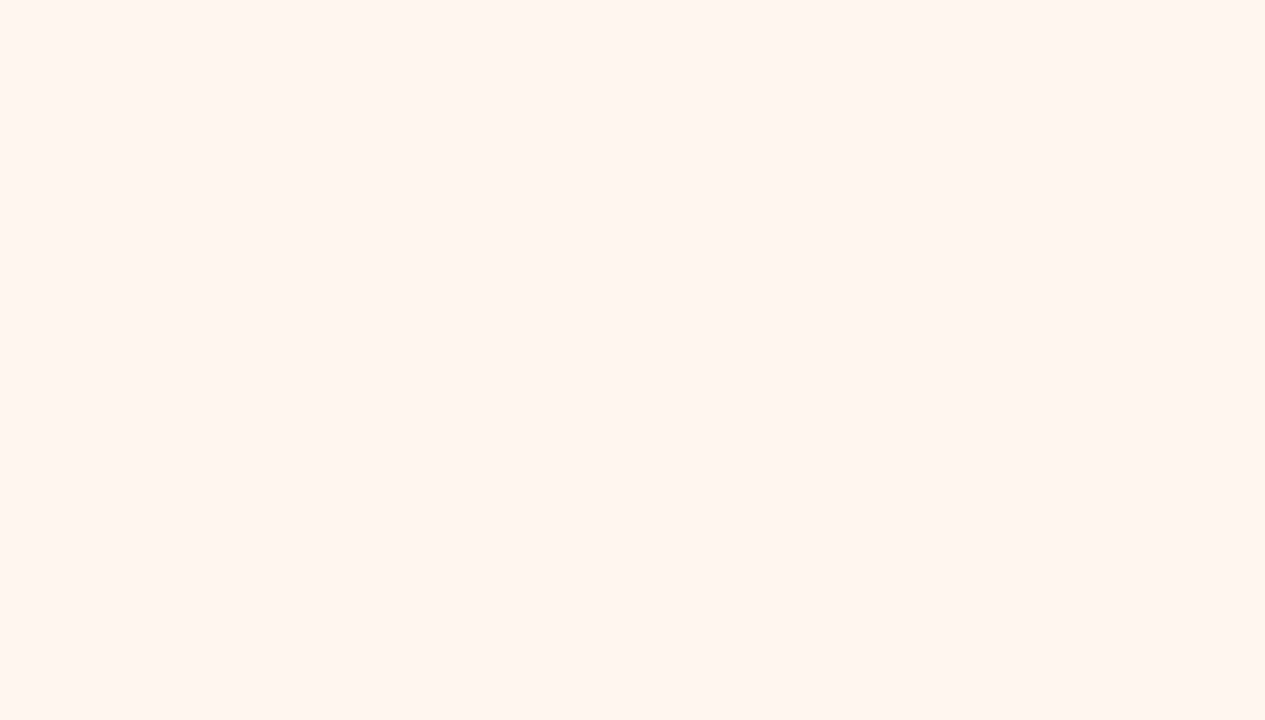 scroll, scrollTop: 0, scrollLeft: 0, axis: both 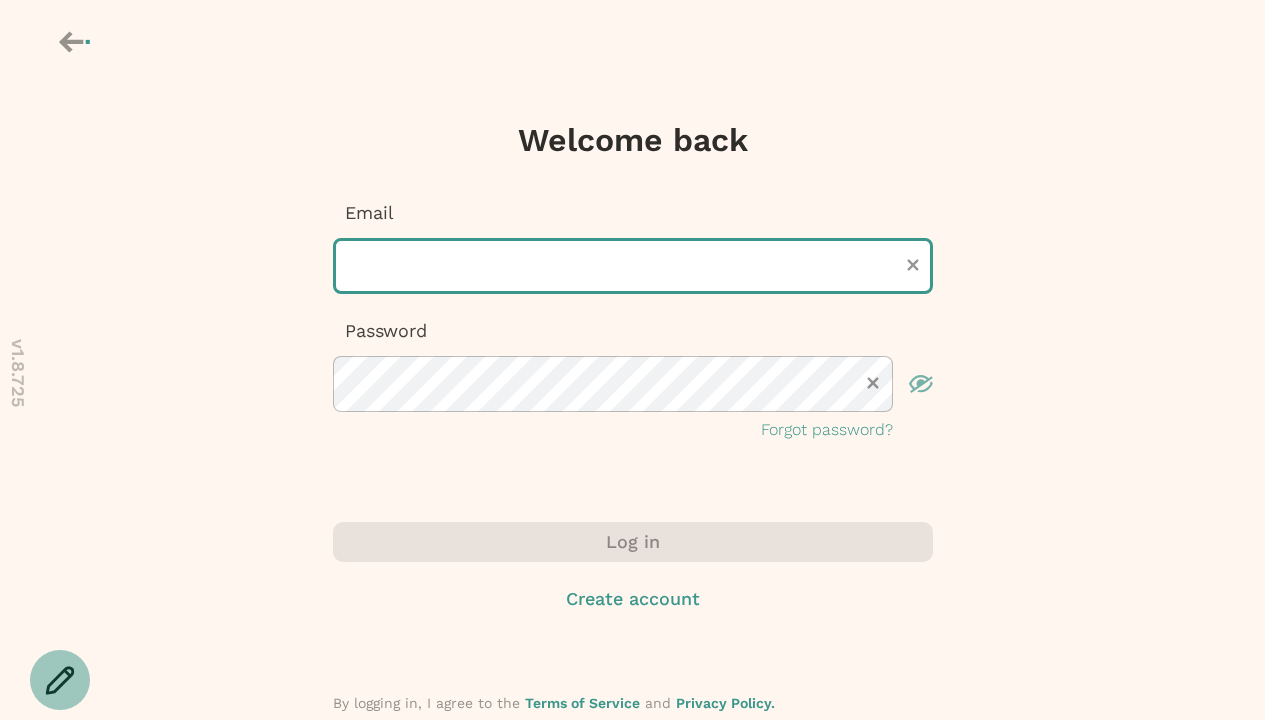 click at bounding box center [633, 266] 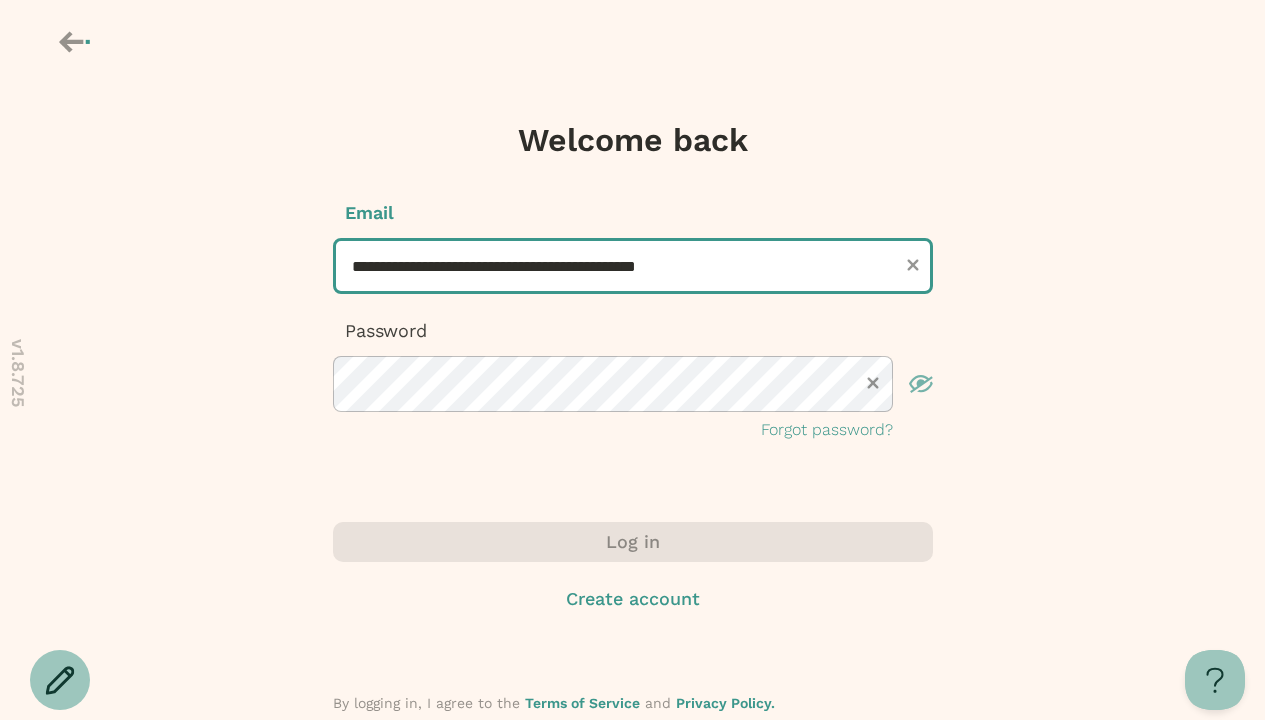 scroll, scrollTop: 0, scrollLeft: 0, axis: both 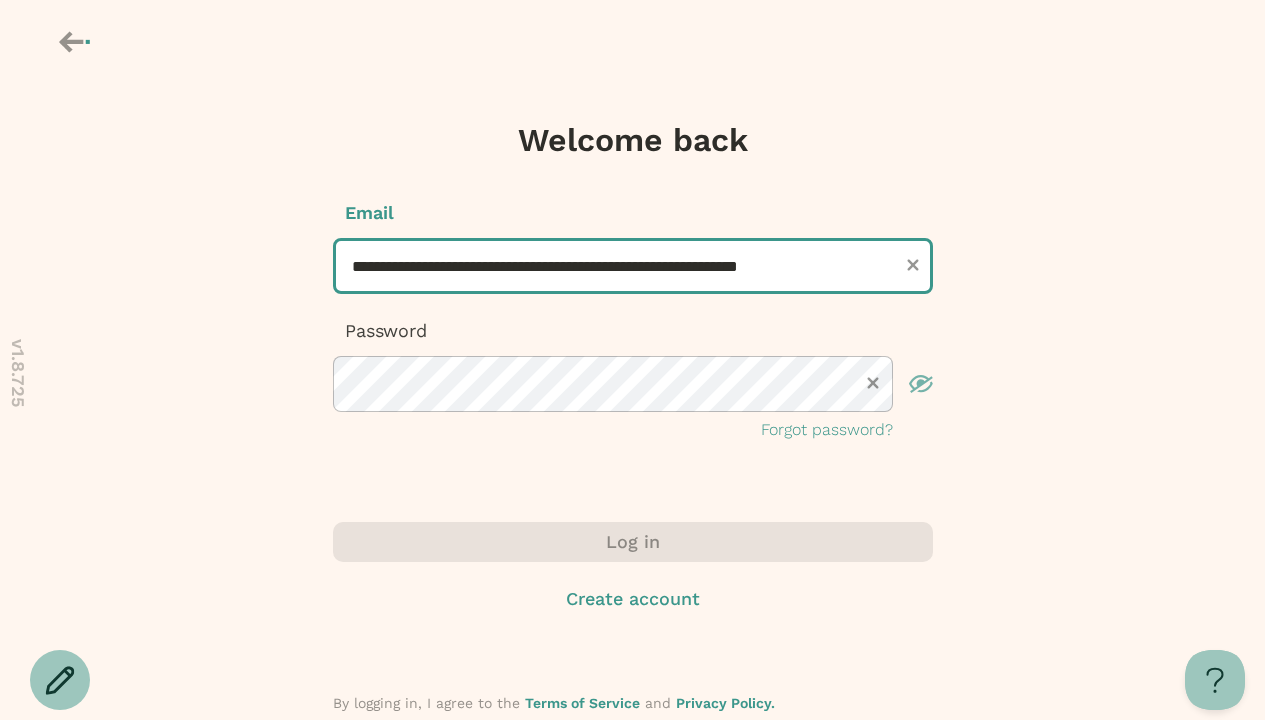 type on "**********" 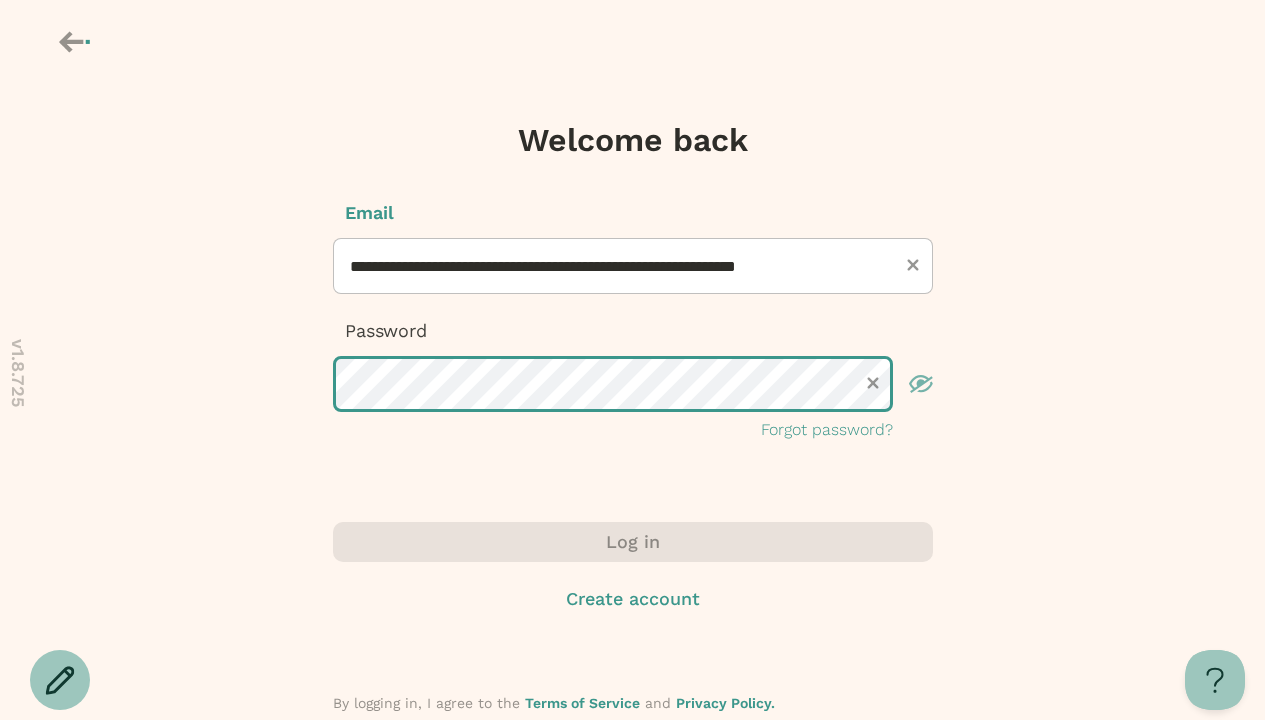 scroll, scrollTop: 0, scrollLeft: 0, axis: both 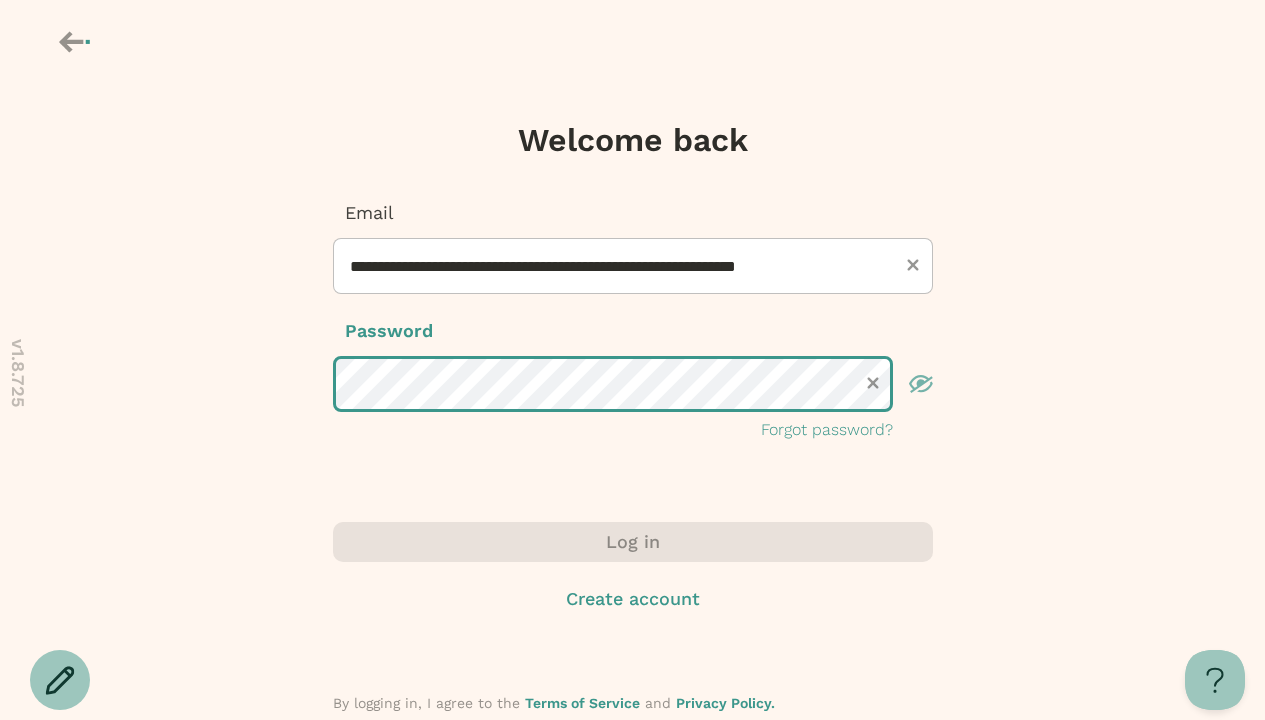 click on "Log in" at bounding box center [633, 542] 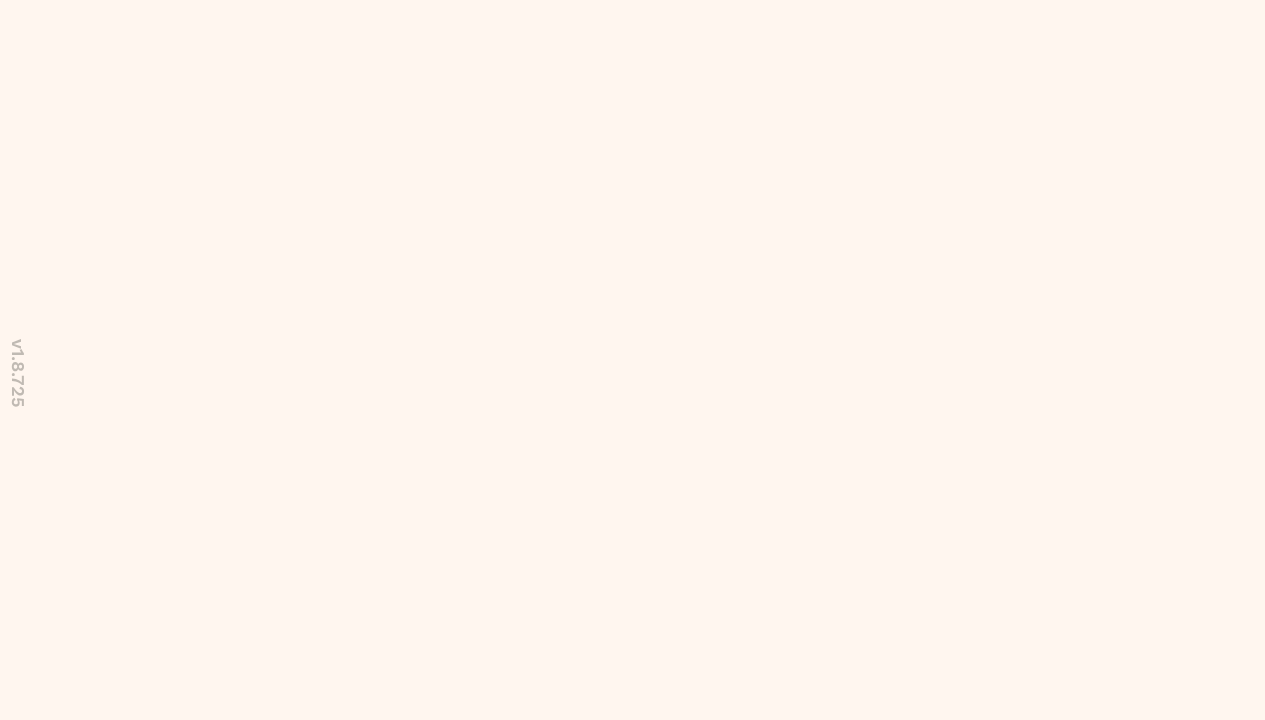scroll, scrollTop: 0, scrollLeft: 0, axis: both 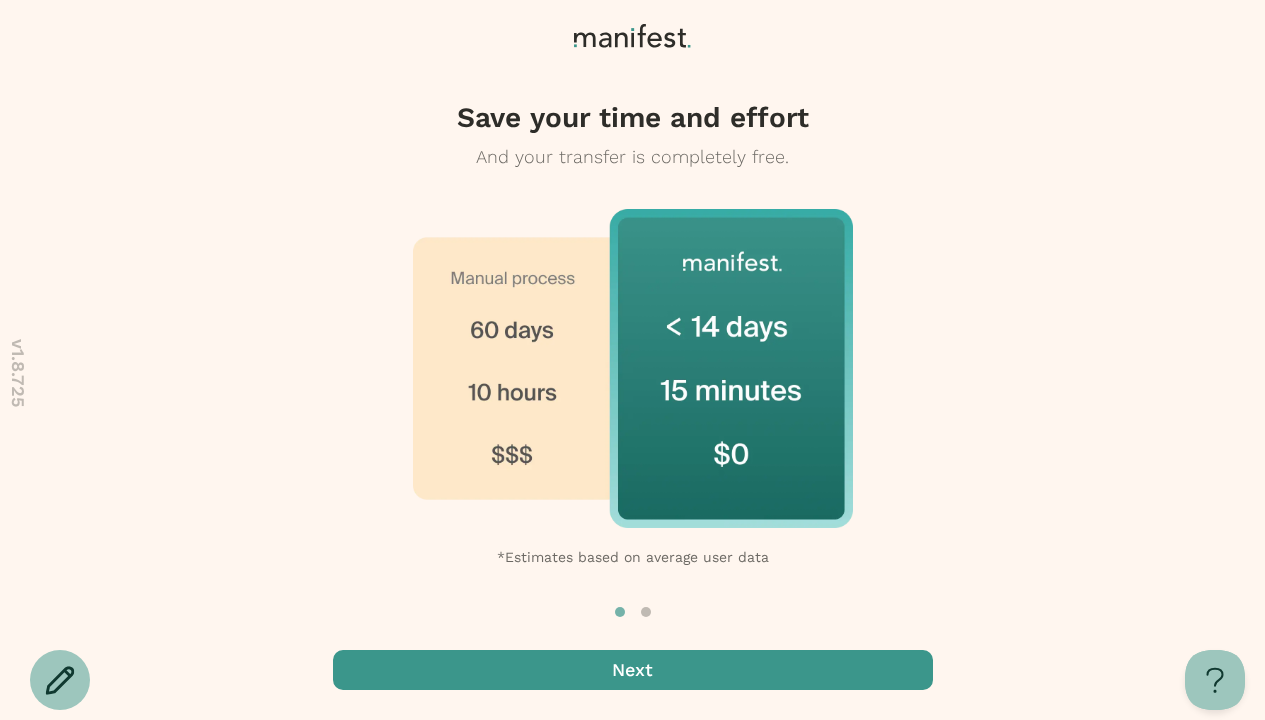 click at bounding box center [633, 670] 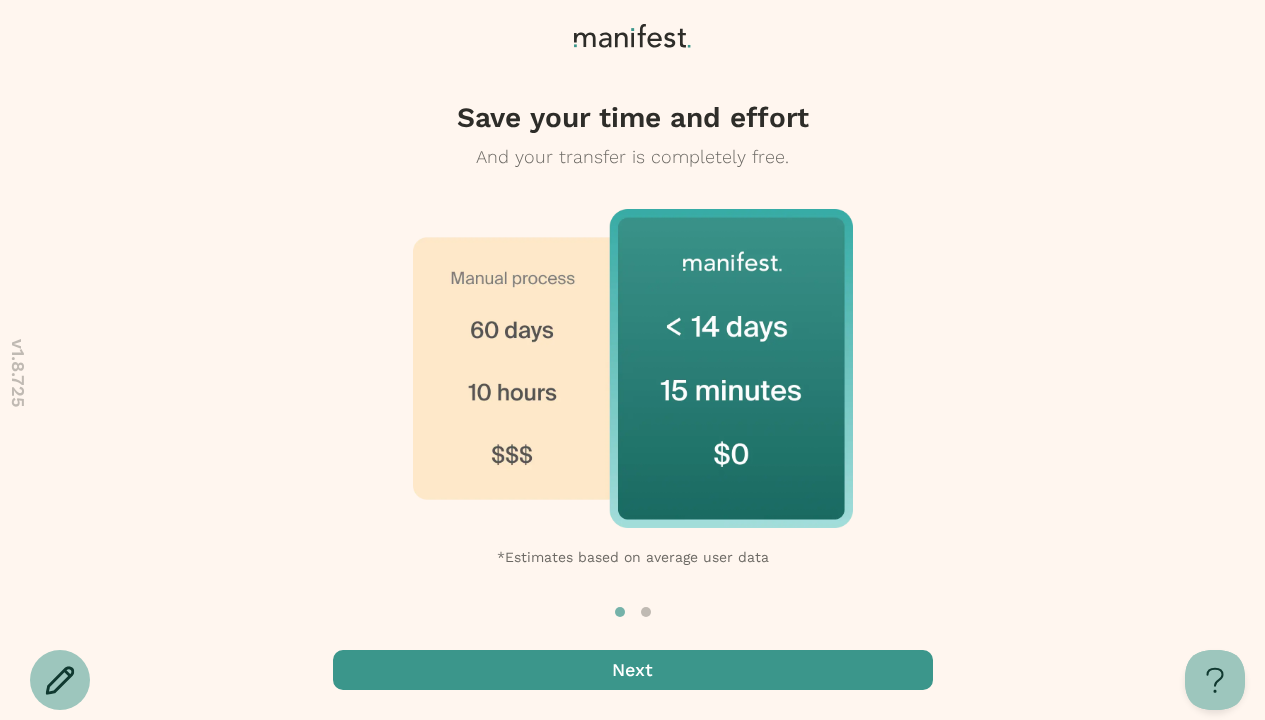 click at bounding box center [633, 670] 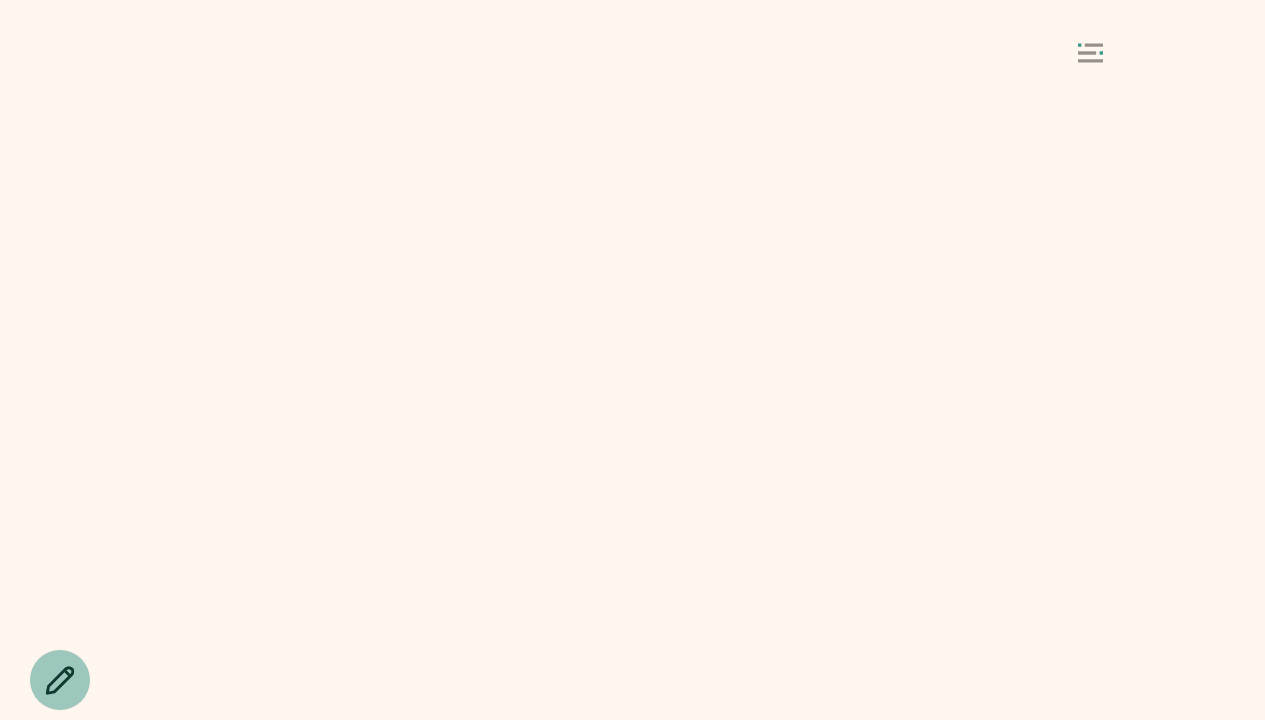 scroll, scrollTop: 0, scrollLeft: 0, axis: both 